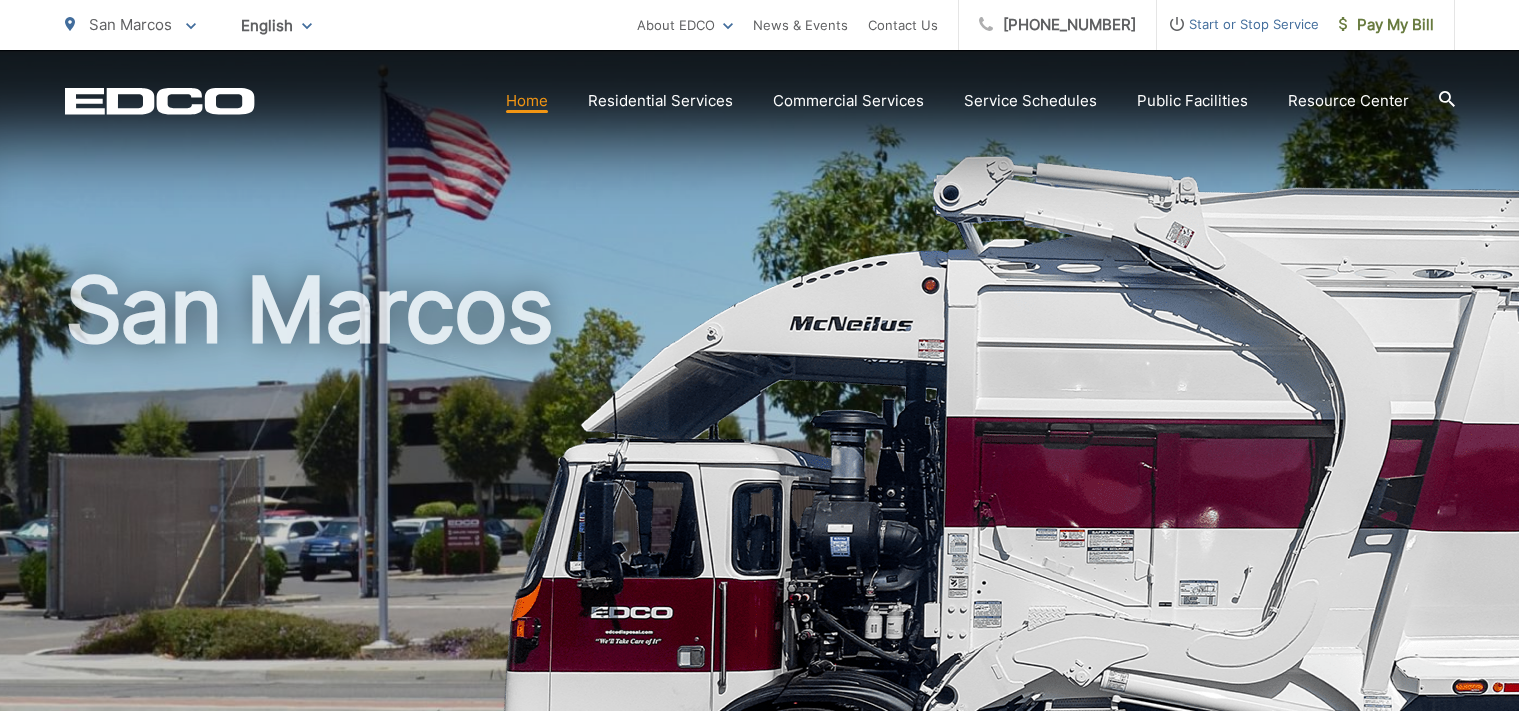 scroll, scrollTop: 0, scrollLeft: 0, axis: both 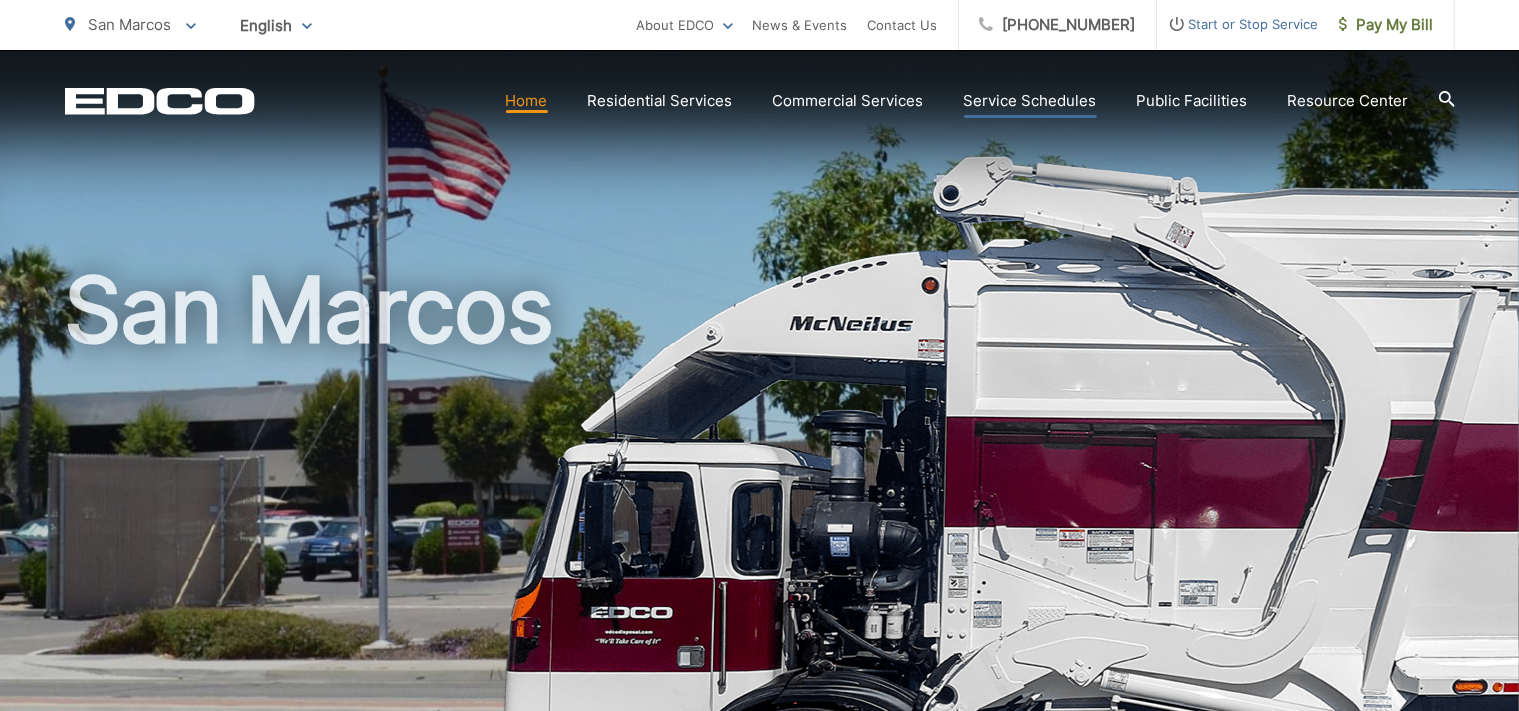 click on "Service Schedules" at bounding box center [1030, 101] 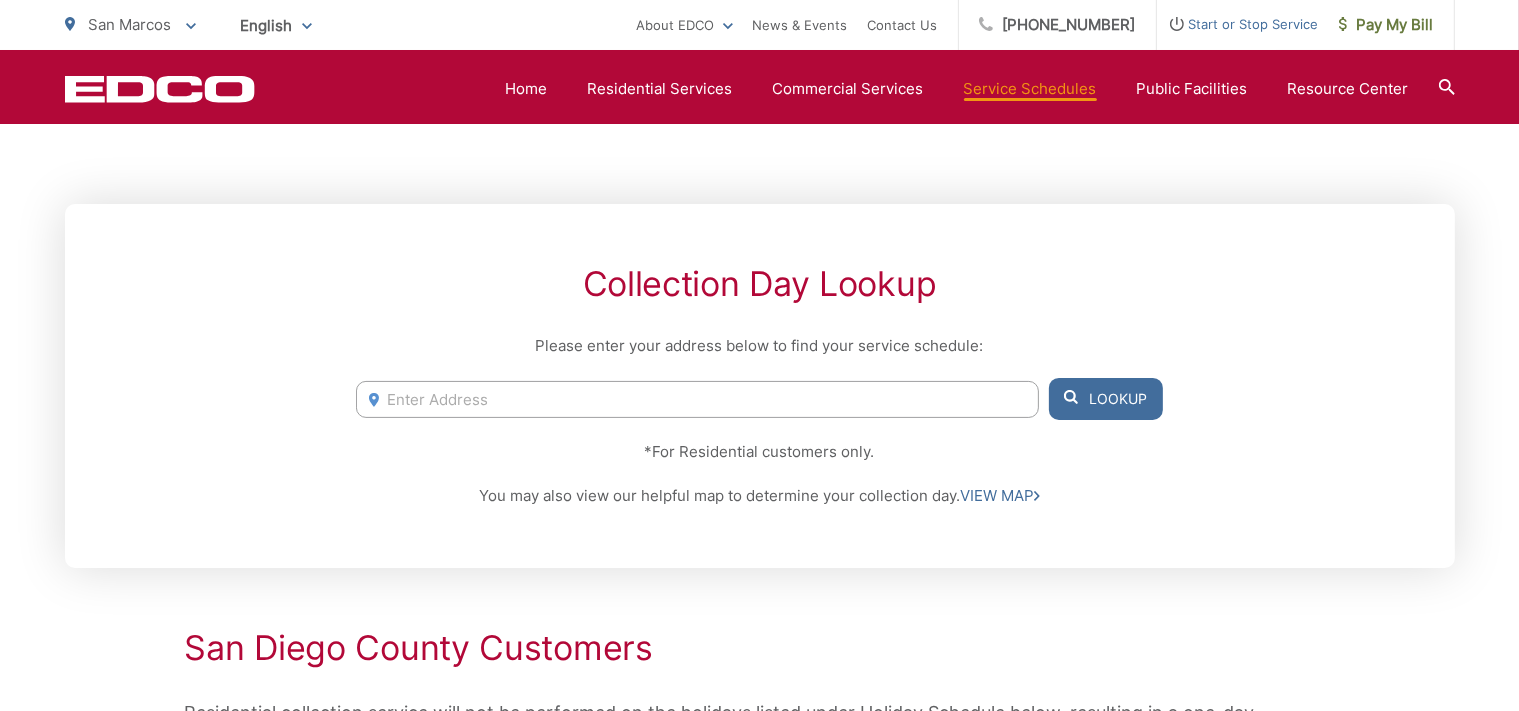 scroll, scrollTop: 0, scrollLeft: 0, axis: both 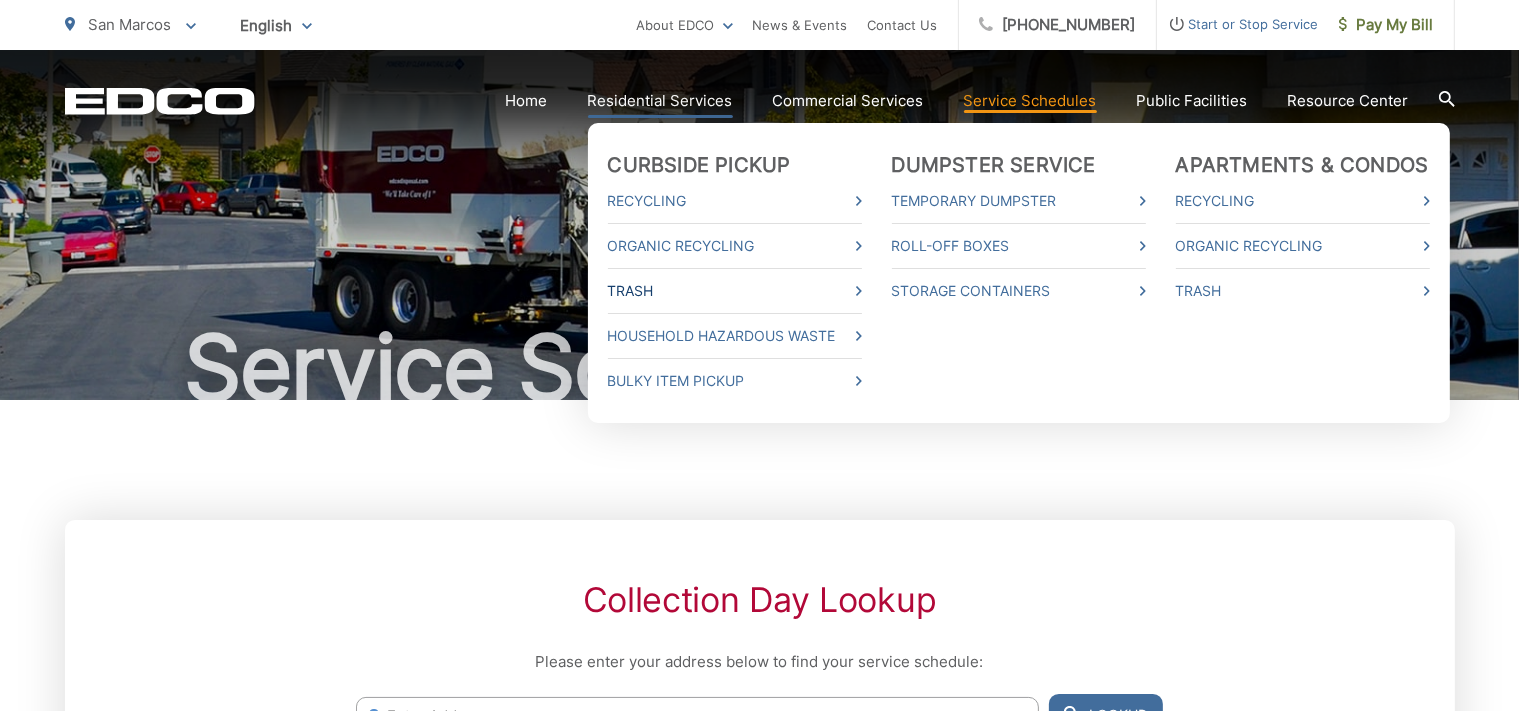 click 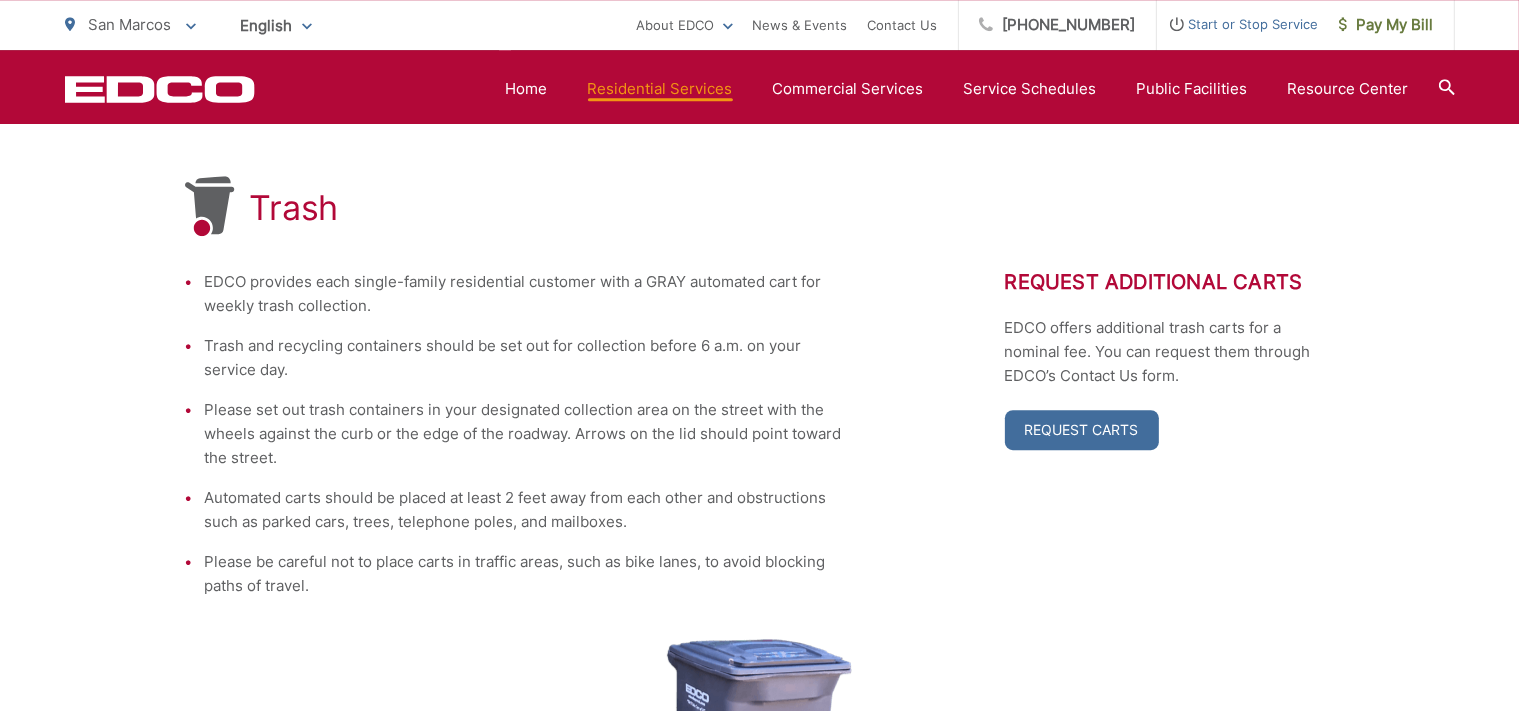 scroll, scrollTop: 316, scrollLeft: 0, axis: vertical 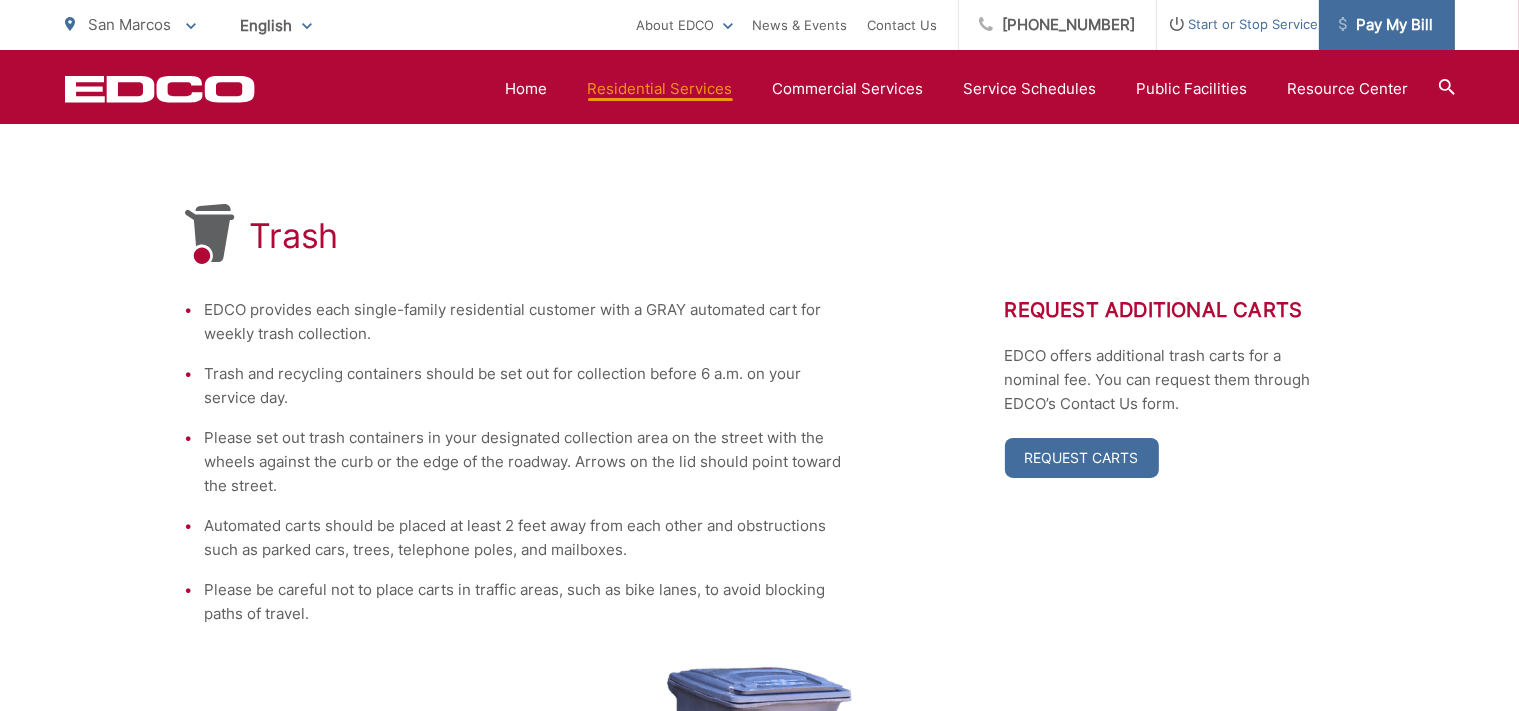 click on "Pay My Bill" at bounding box center [1386, 25] 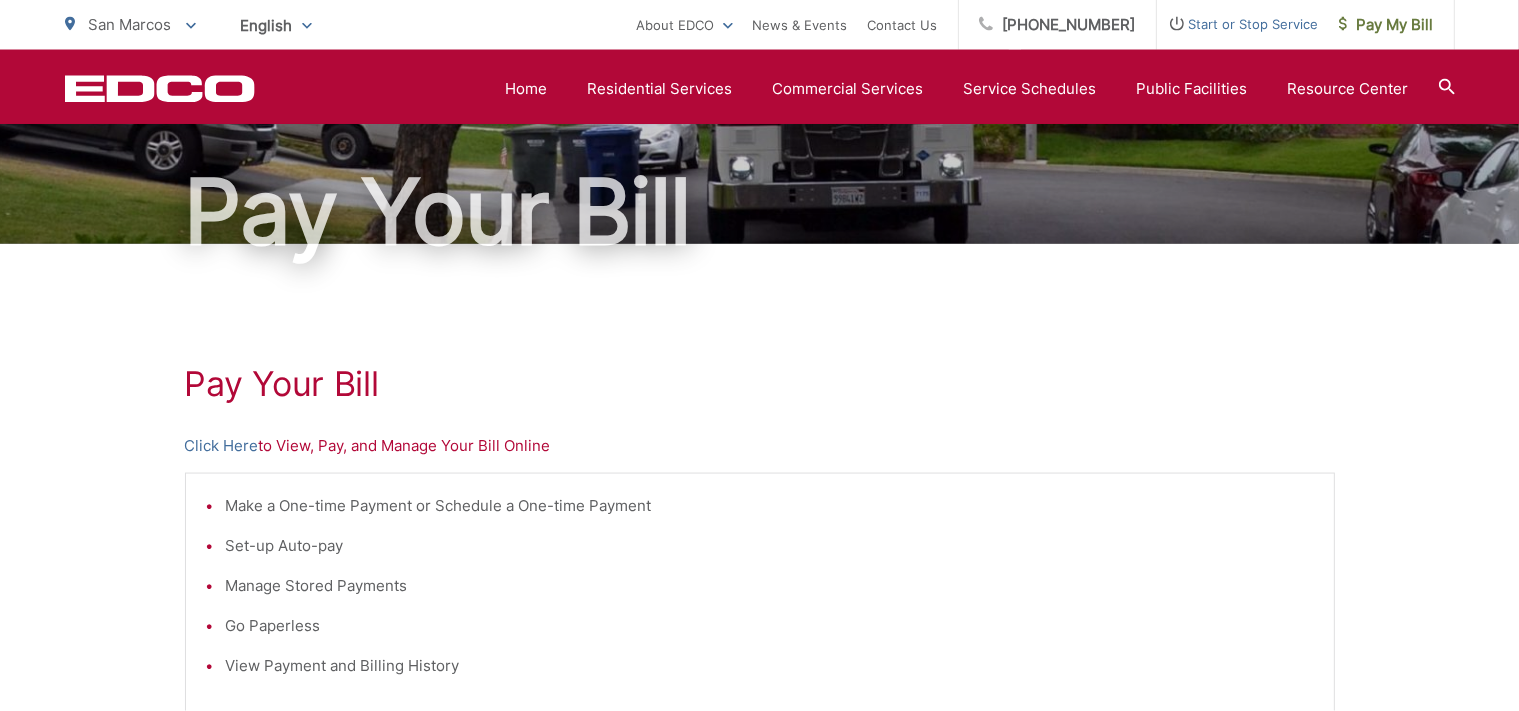 scroll, scrollTop: 76, scrollLeft: 0, axis: vertical 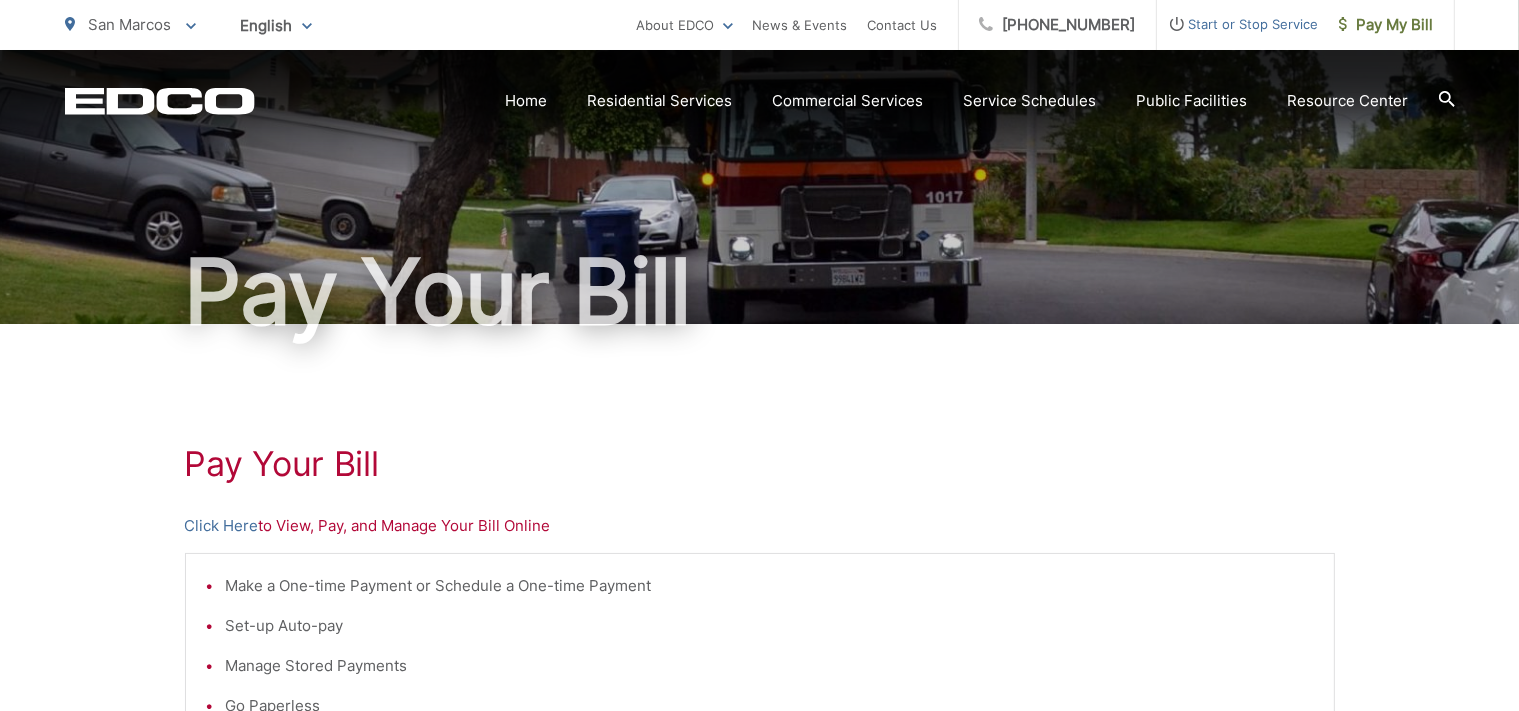 click on "Pay Your Bill" at bounding box center [760, 149] 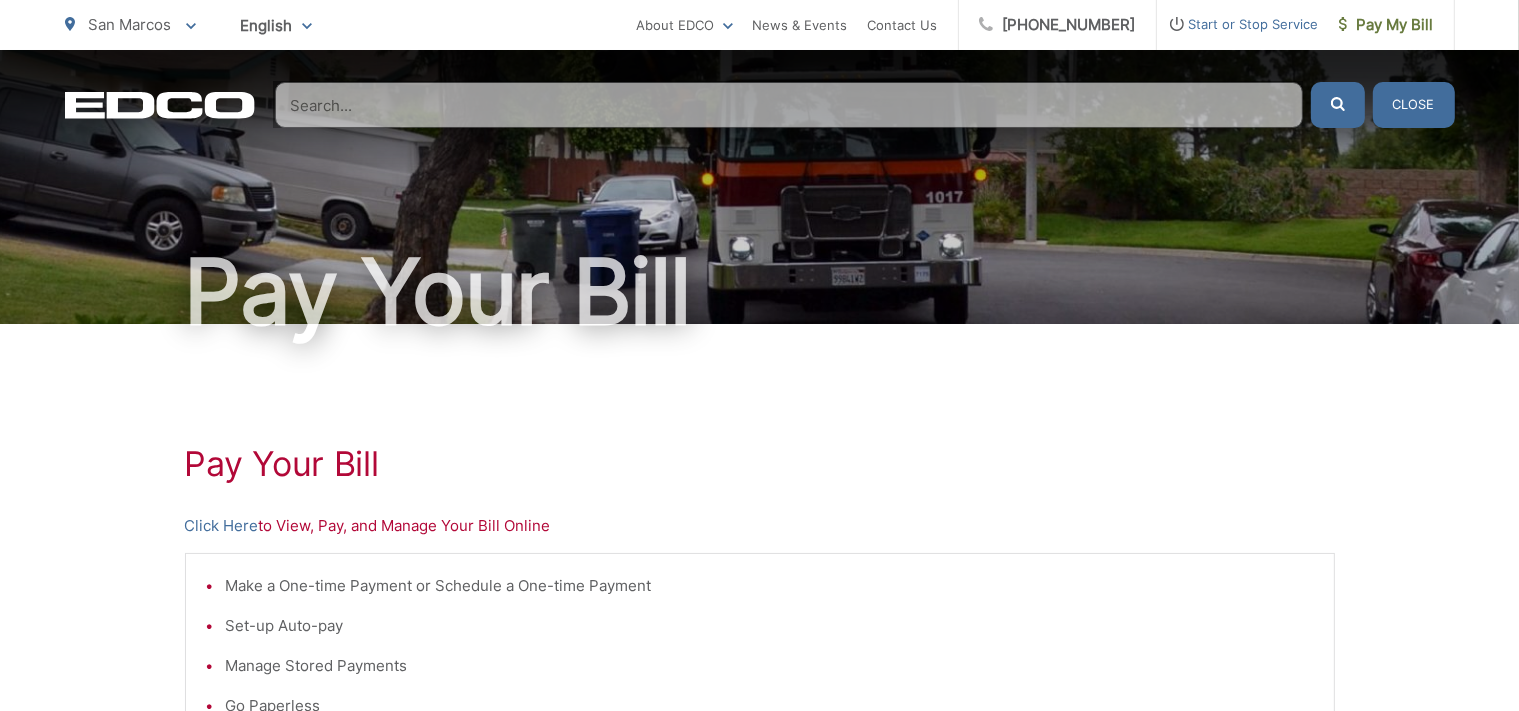 click at bounding box center (1338, 105) 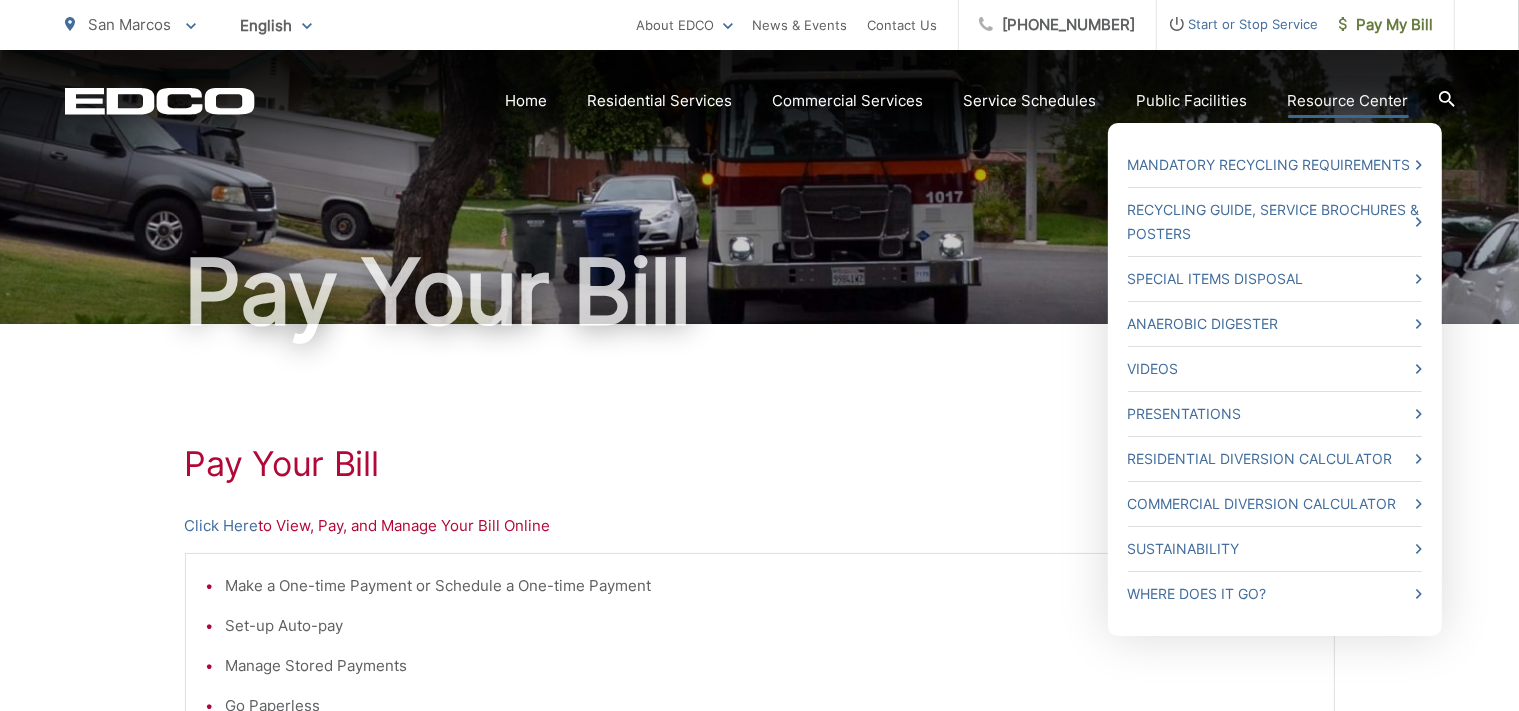 click on "Resource Center" at bounding box center (1348, 101) 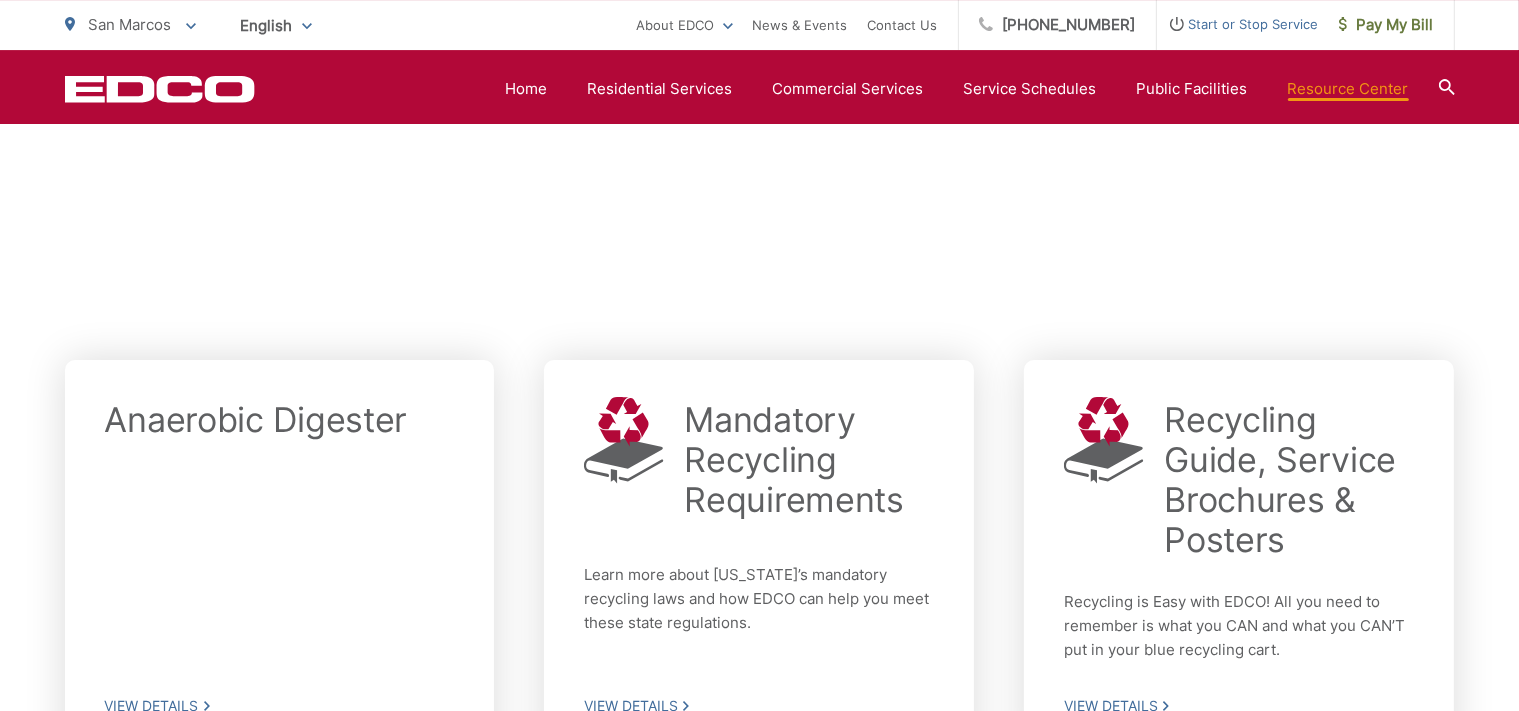 scroll, scrollTop: 211, scrollLeft: 0, axis: vertical 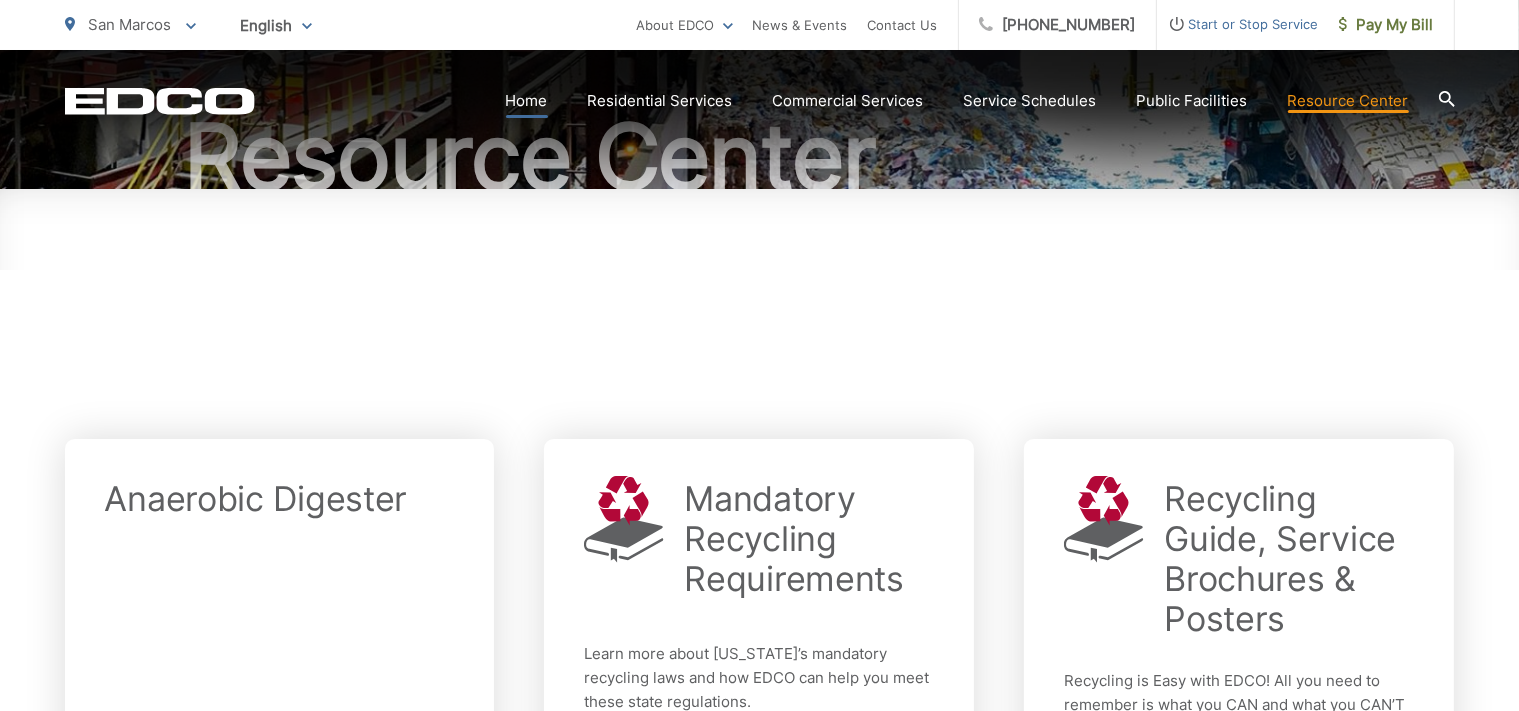 click on "Home" at bounding box center (527, 101) 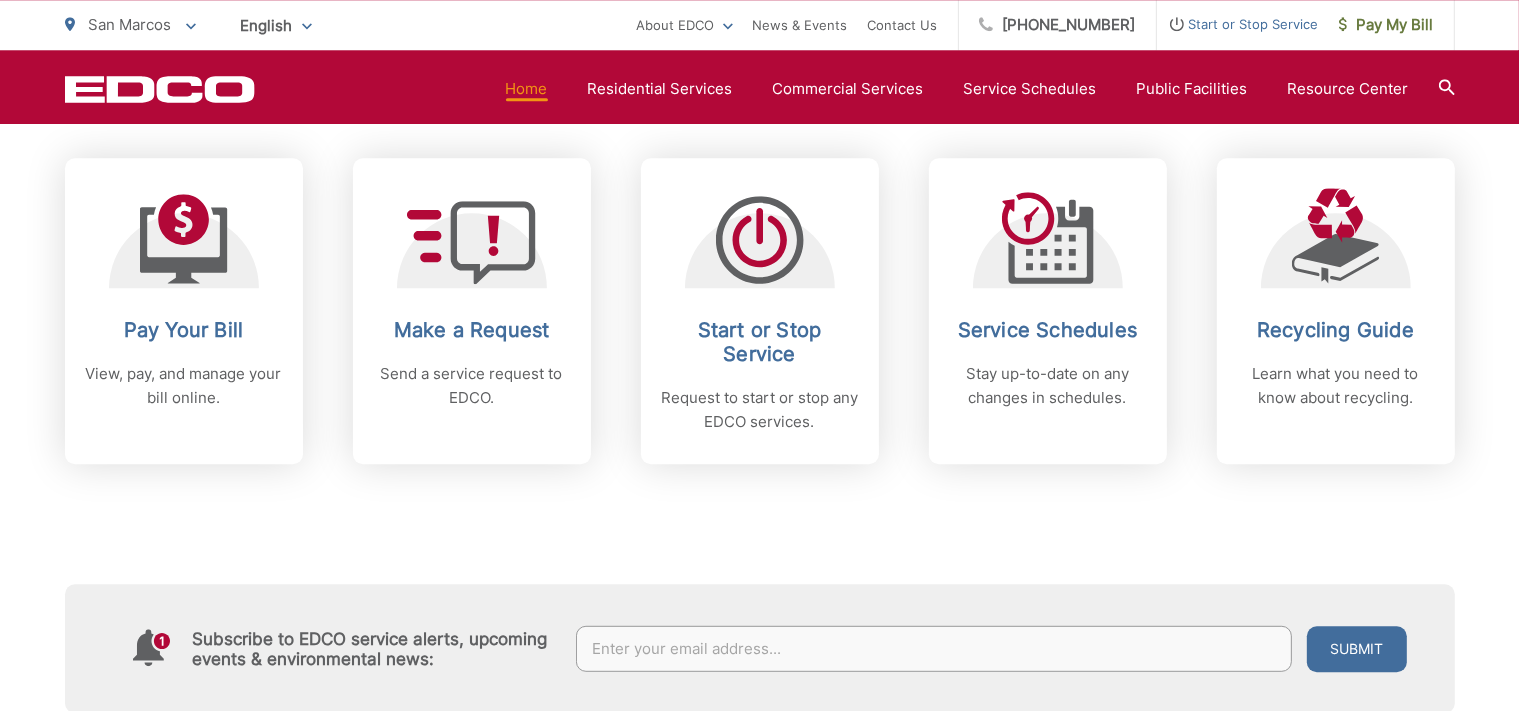 scroll, scrollTop: 844, scrollLeft: 0, axis: vertical 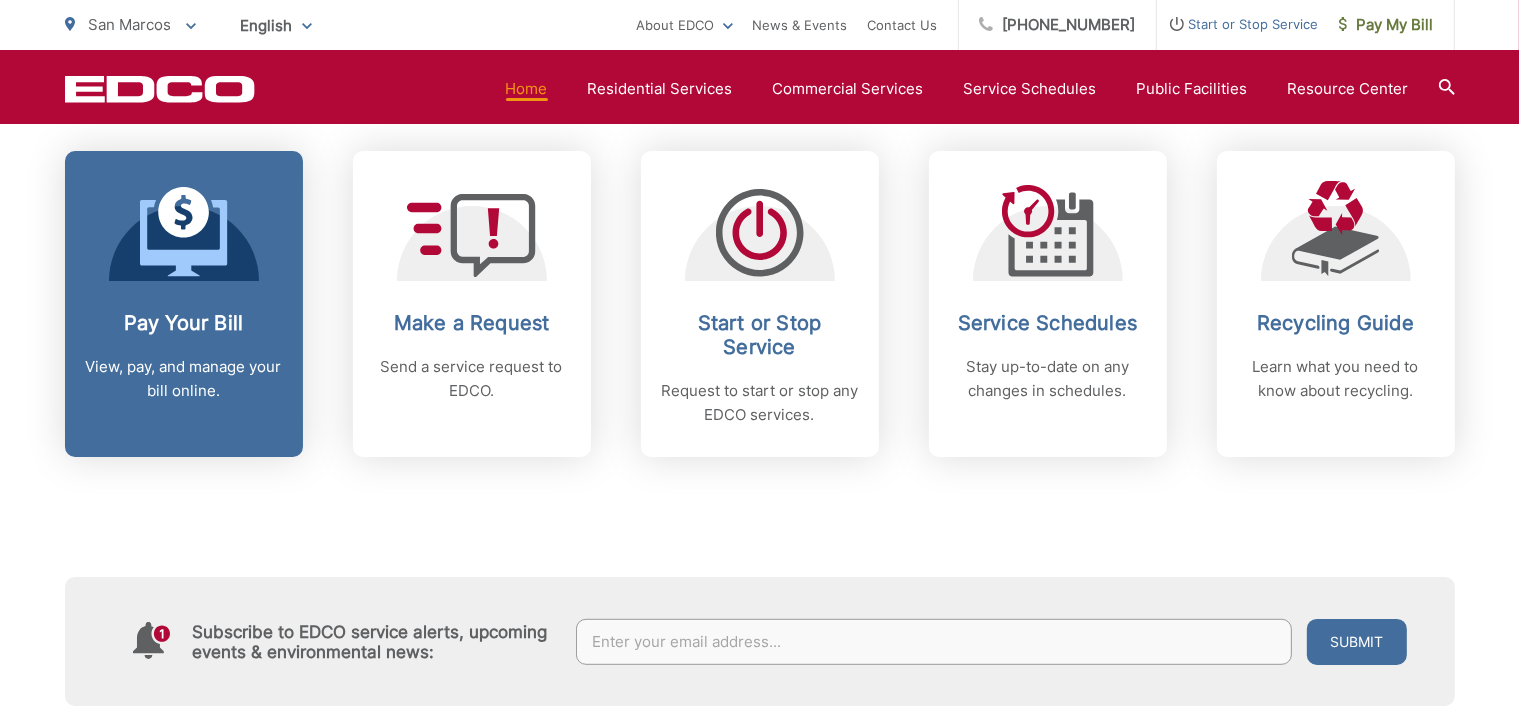 click on "Pay Your Bill
View, pay, and manage your bill online." at bounding box center [184, 357] 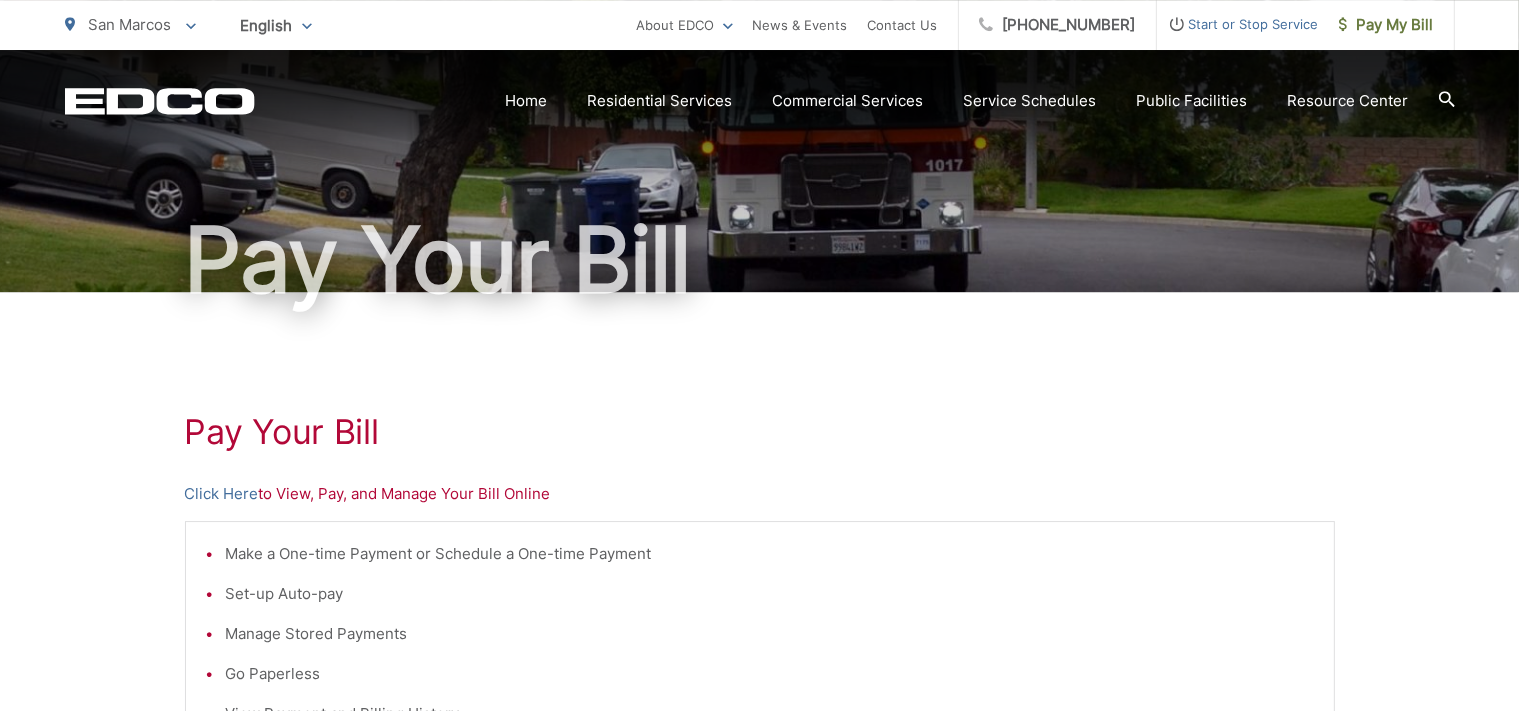 scroll, scrollTop: 211, scrollLeft: 0, axis: vertical 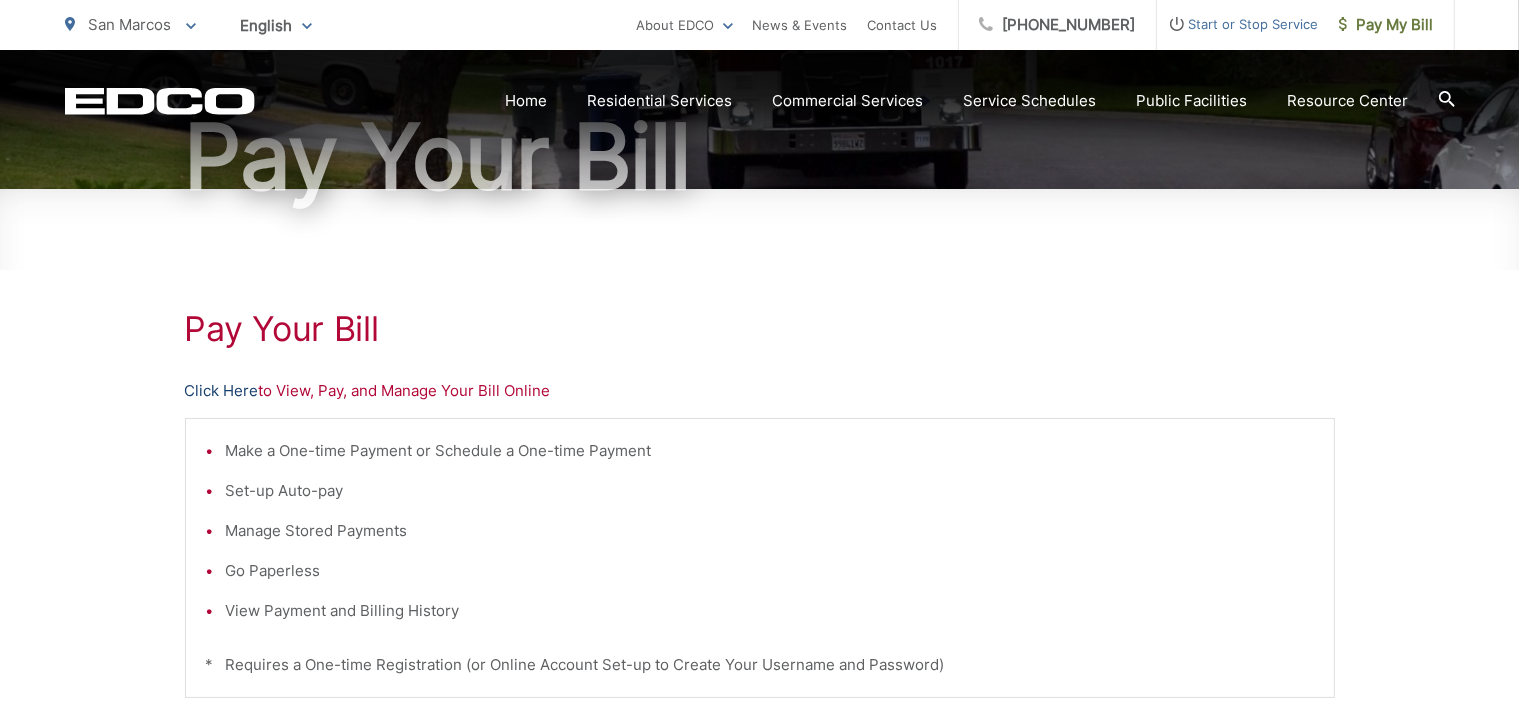 click on "Click Here" at bounding box center (222, 391) 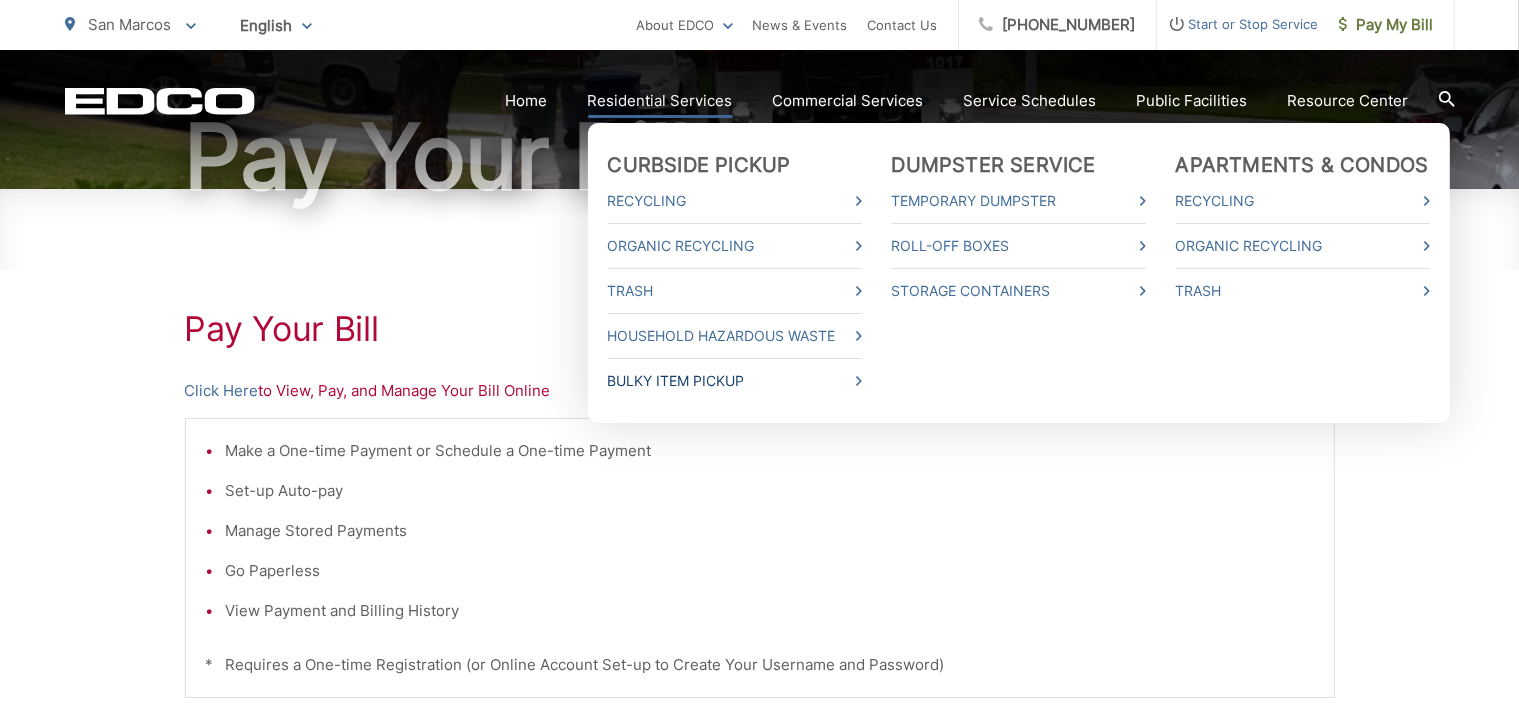 click on "Bulky Item Pickup" at bounding box center (735, 381) 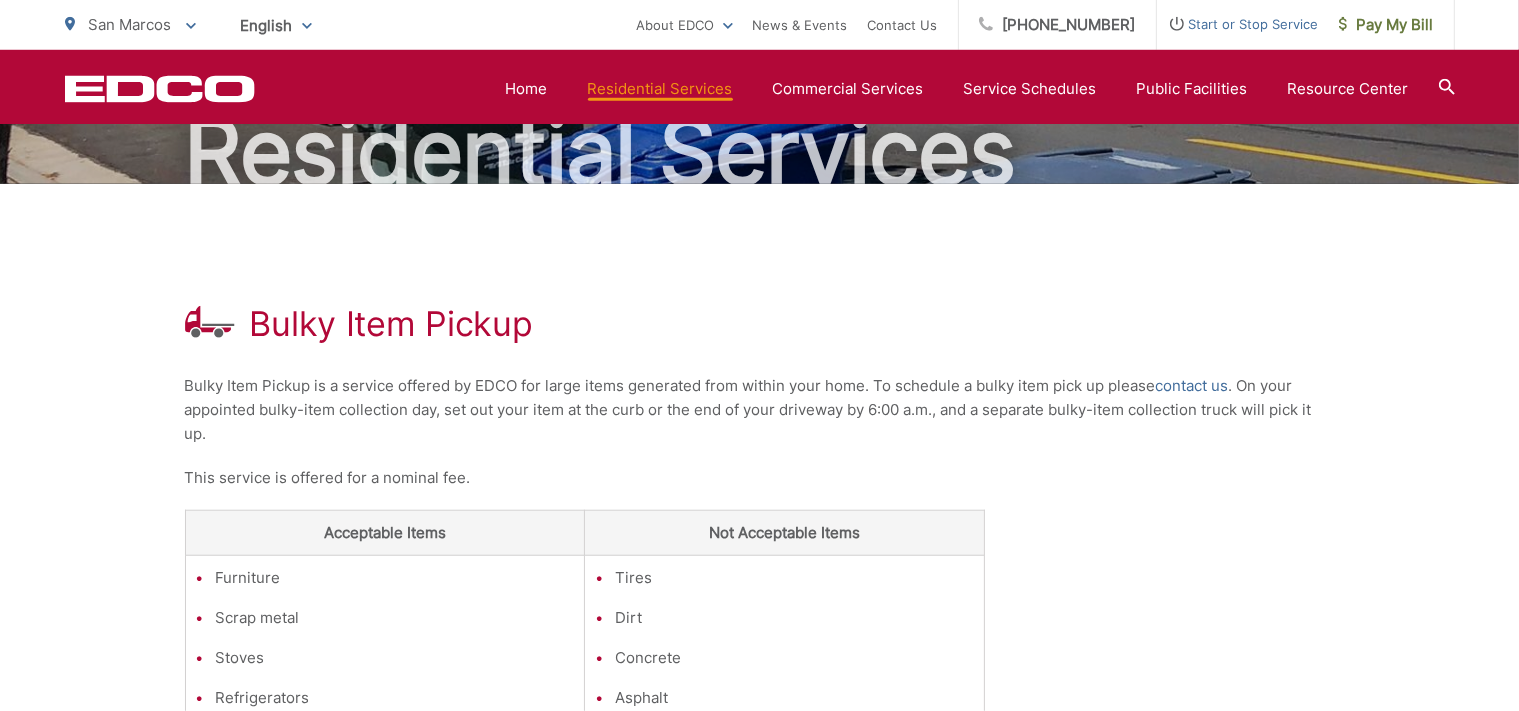 scroll, scrollTop: 211, scrollLeft: 0, axis: vertical 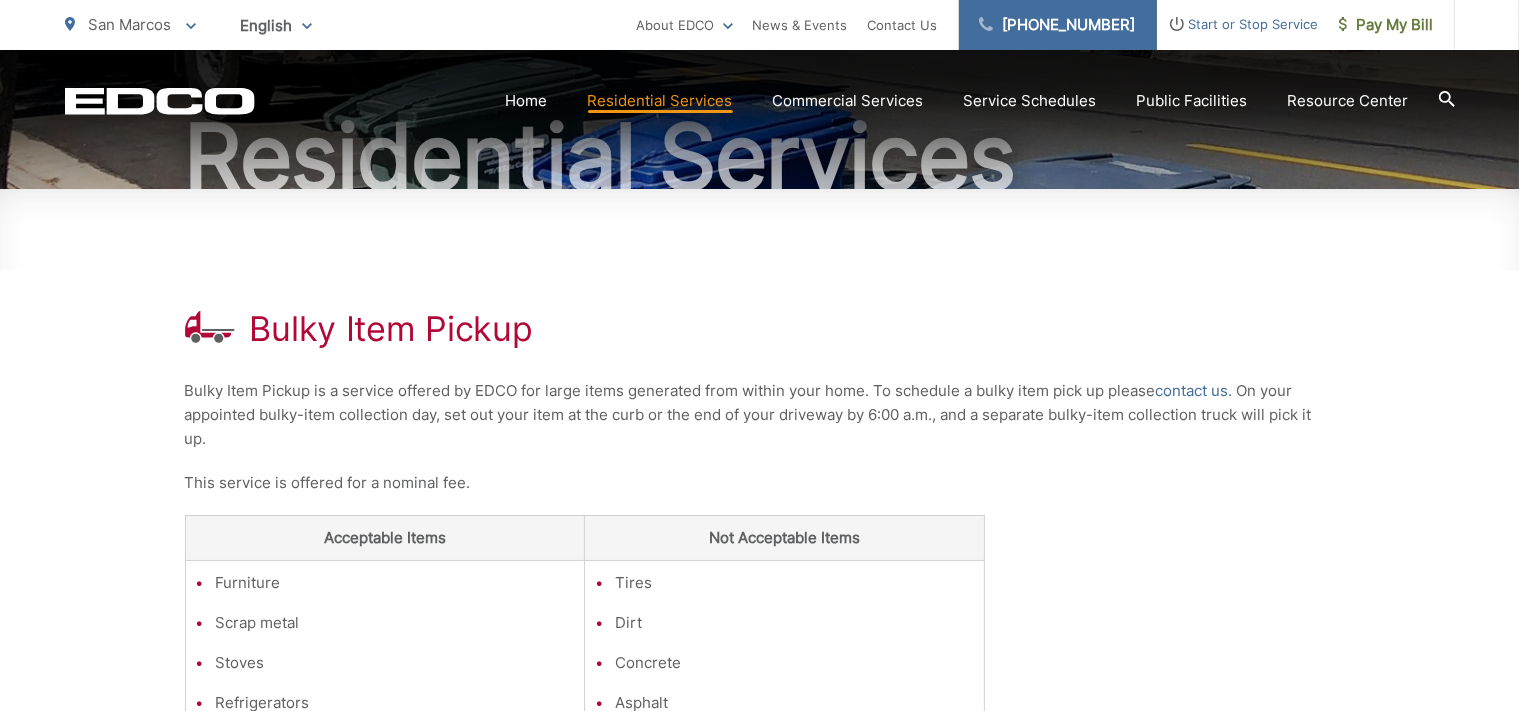 click on "[PHONE_NUMBER]" at bounding box center (1058, 25) 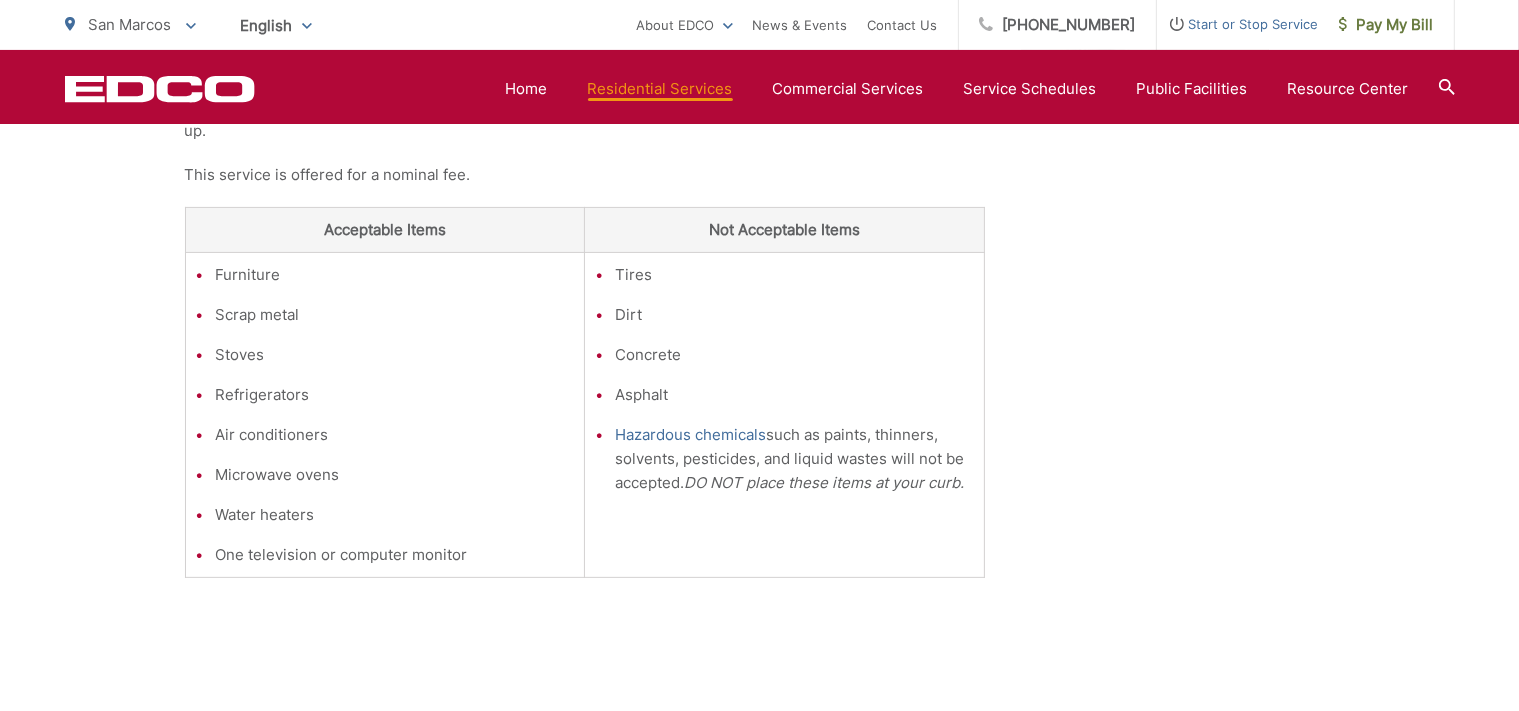 scroll, scrollTop: 518, scrollLeft: 0, axis: vertical 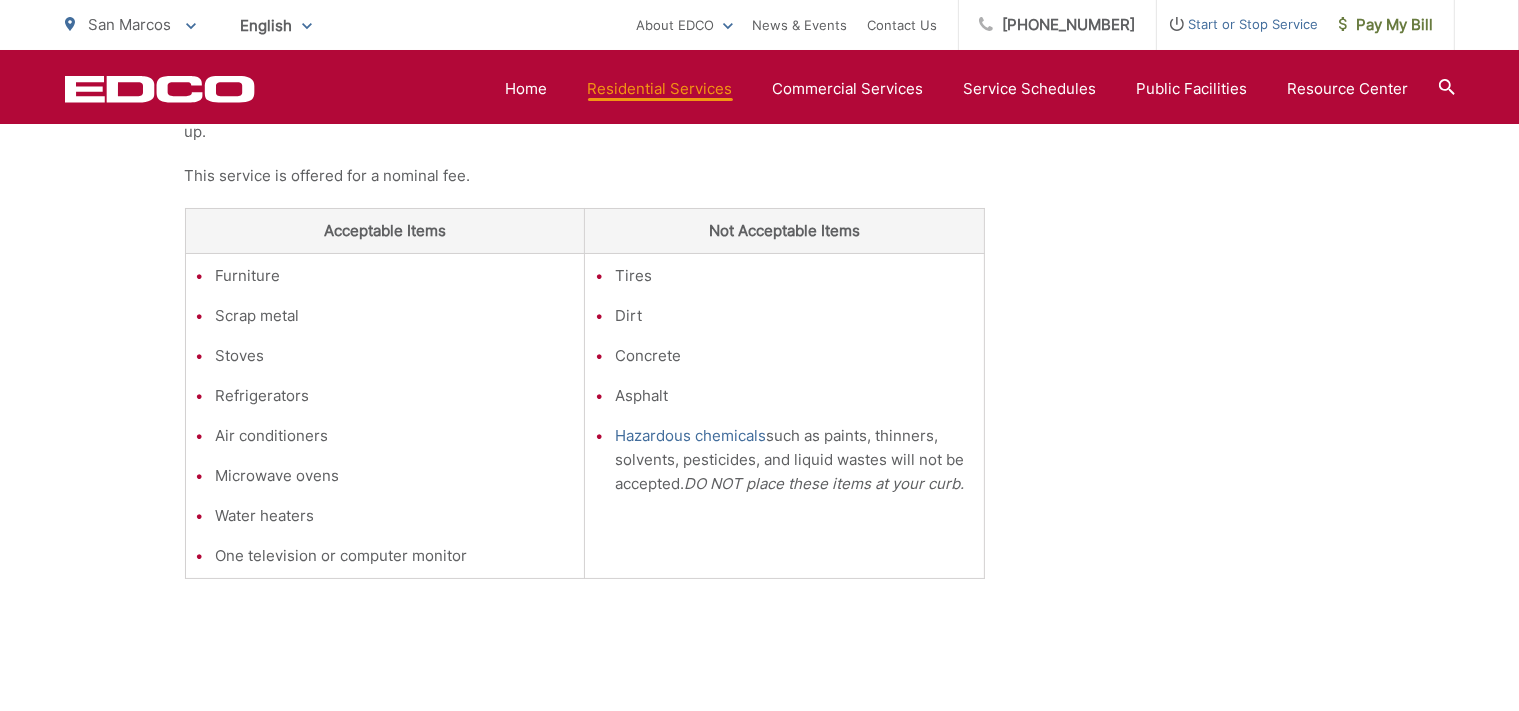 click on "Water heaters" at bounding box center [395, 516] 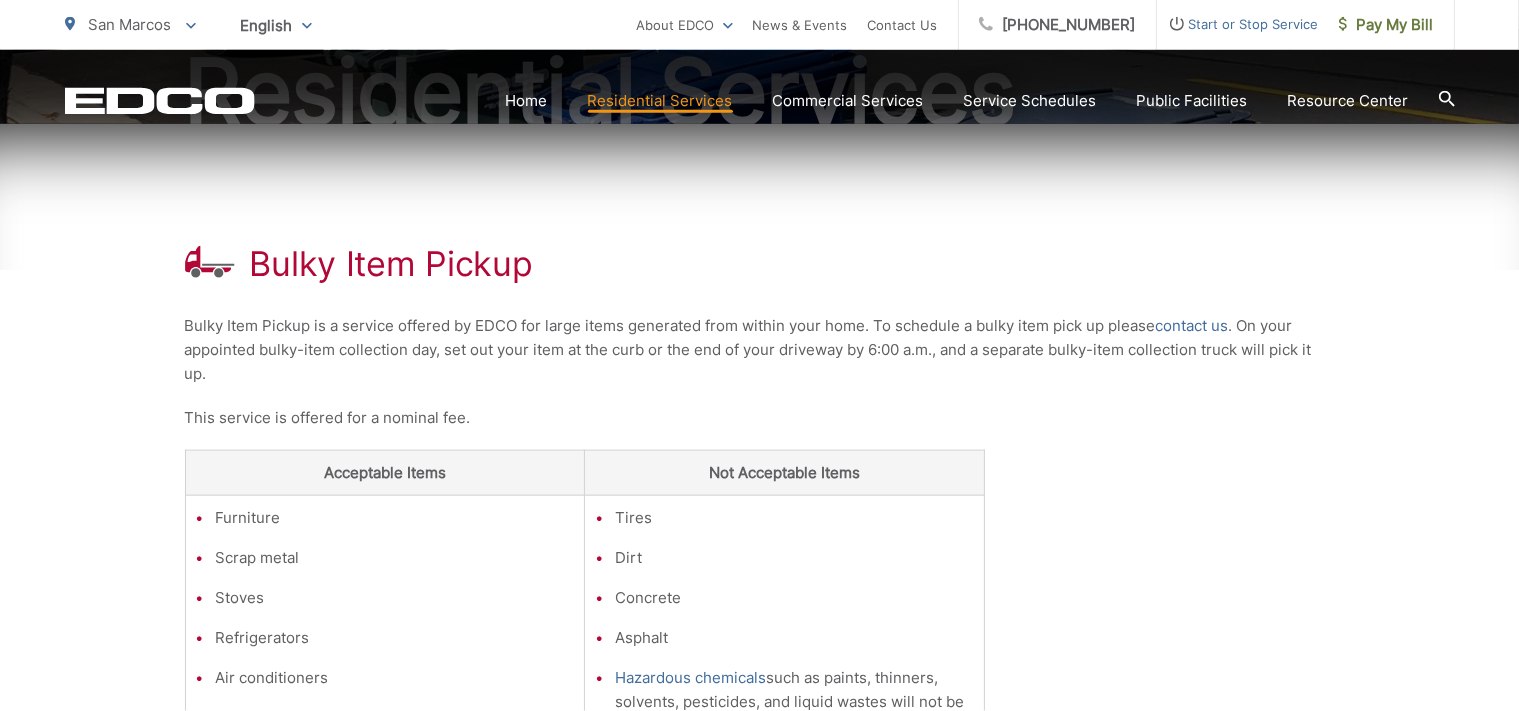 scroll, scrollTop: 307, scrollLeft: 0, axis: vertical 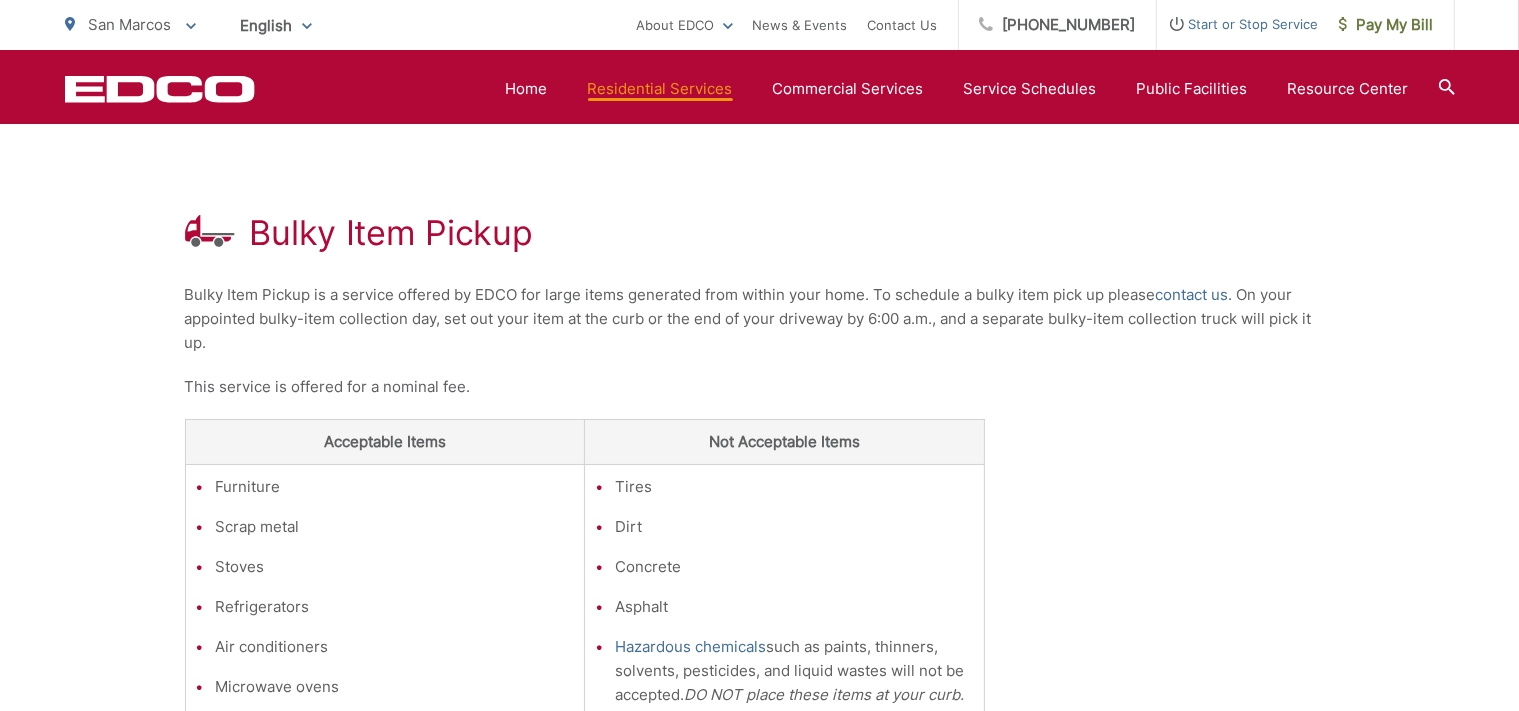 click on "Bulky Item Pickup
Bulky Item Pickup is a service offered by EDCO for large items generated from within your home. To schedule a bulky item pick up please  contact us . On your appointed bulky-item collection day, set out your item at the curb or the end of your driveway by 6:00 a.m., and a separate bulky-item collection truck will pick it up.
This service is offered for a nominal fee.
Acceptable Items
Not Acceptable Items
Furniture
Scrap metal
Stoves
Refrigerators
Air conditioners
Microwave ovens
Water heaters
One television or computer monitor
Tires
Dirt
Concrete
Asphalt
Hazardous chemicals  such as paints, thinners, solvents, pesticides, and liquid wastes will not be accepted.  DO NOT place these items at your curb." at bounding box center (760, 514) 